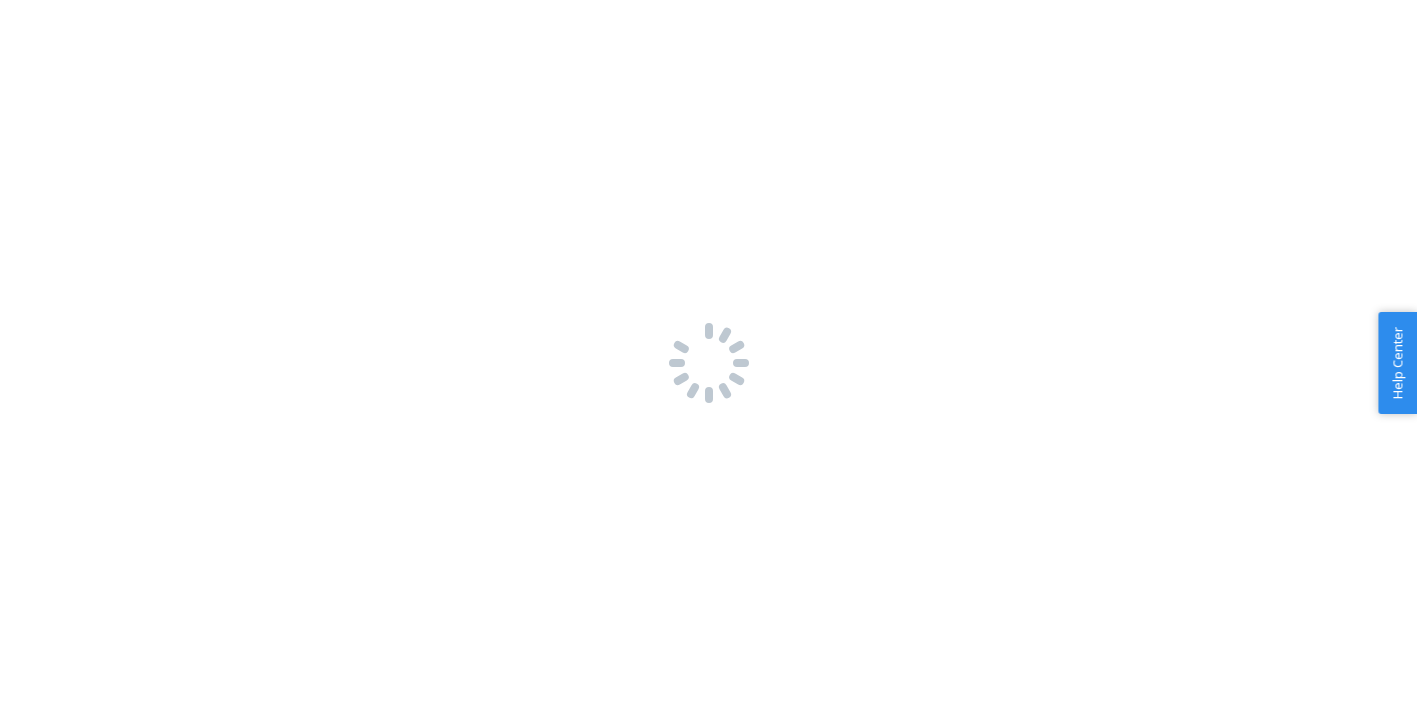 scroll, scrollTop: 0, scrollLeft: 0, axis: both 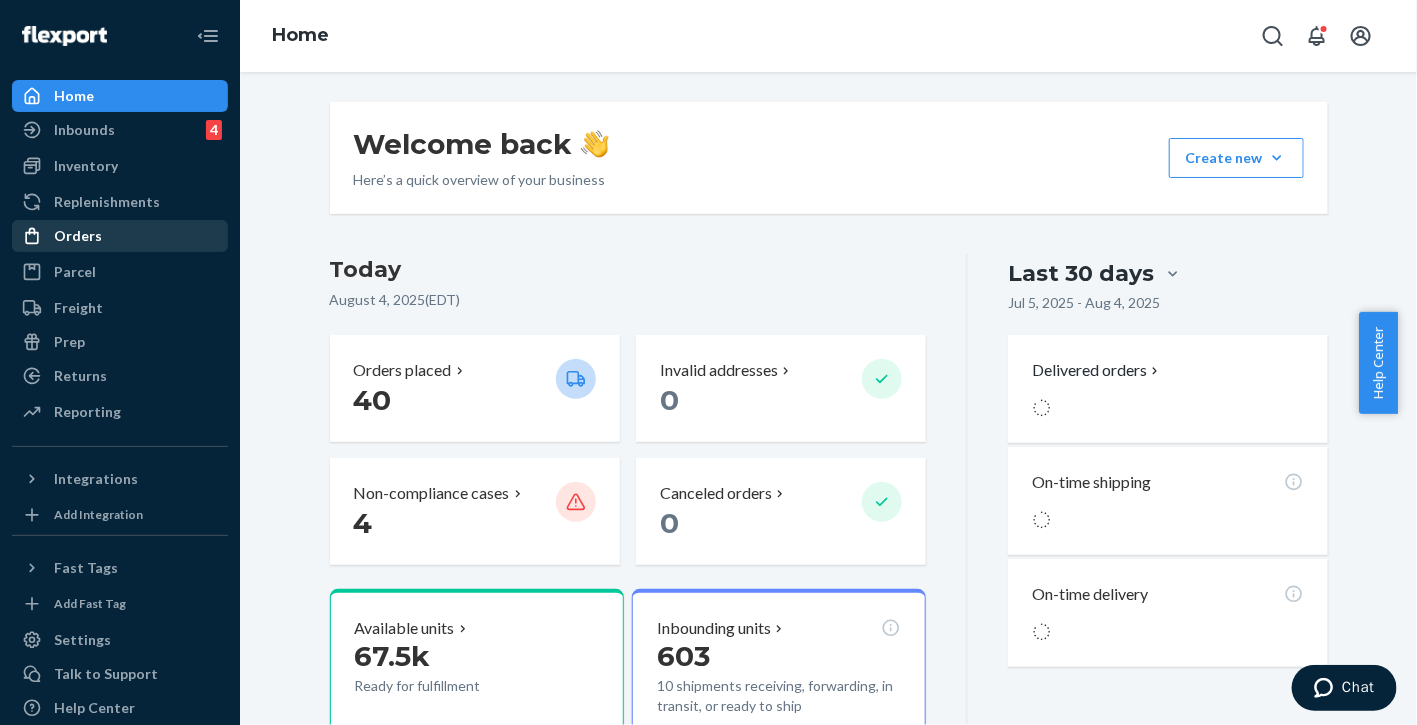 click on "Orders" at bounding box center (78, 236) 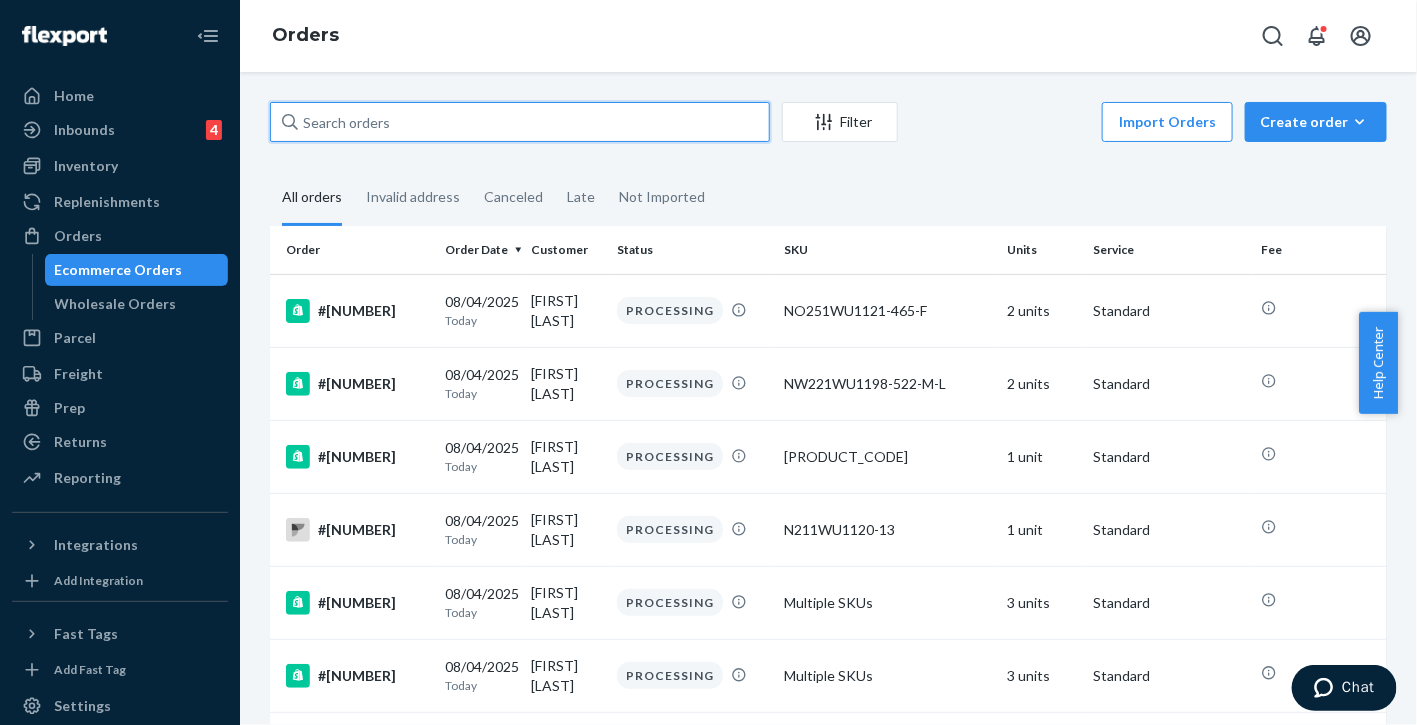 click at bounding box center [520, 122] 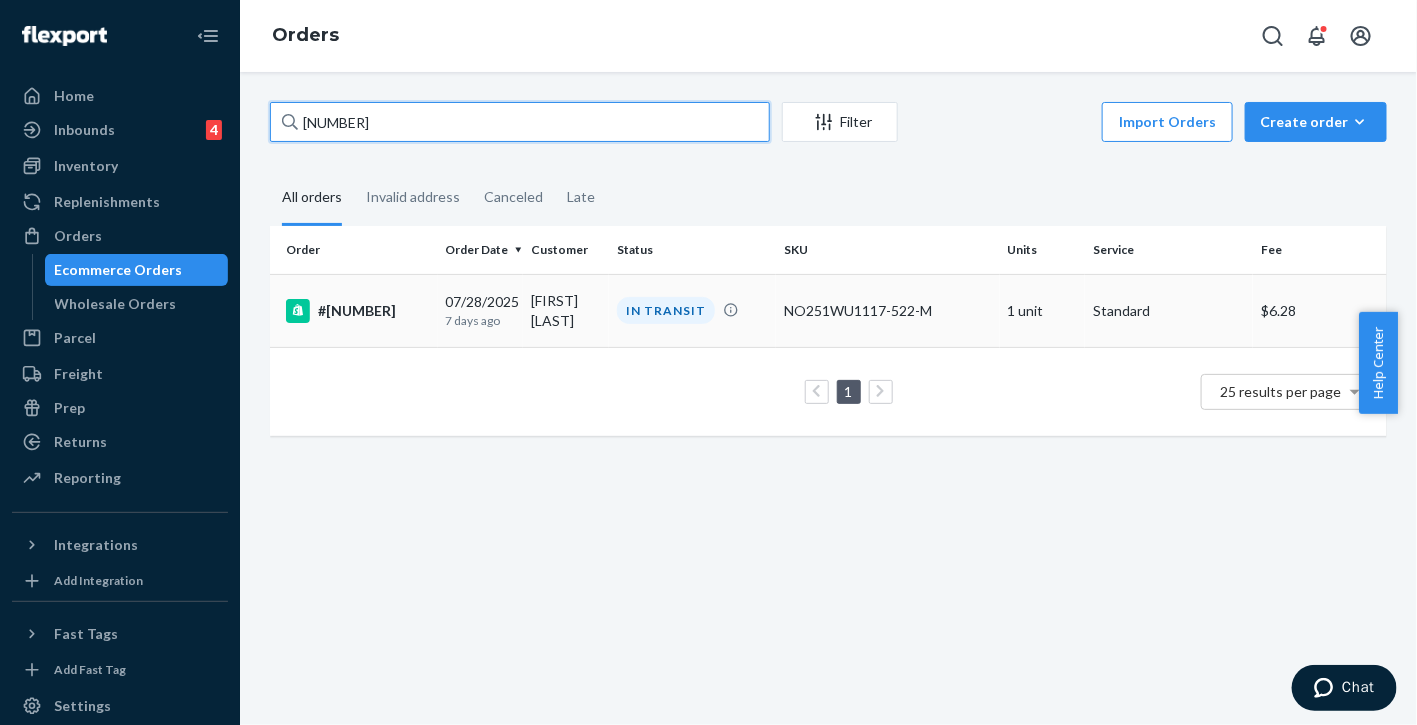 type on "5225879" 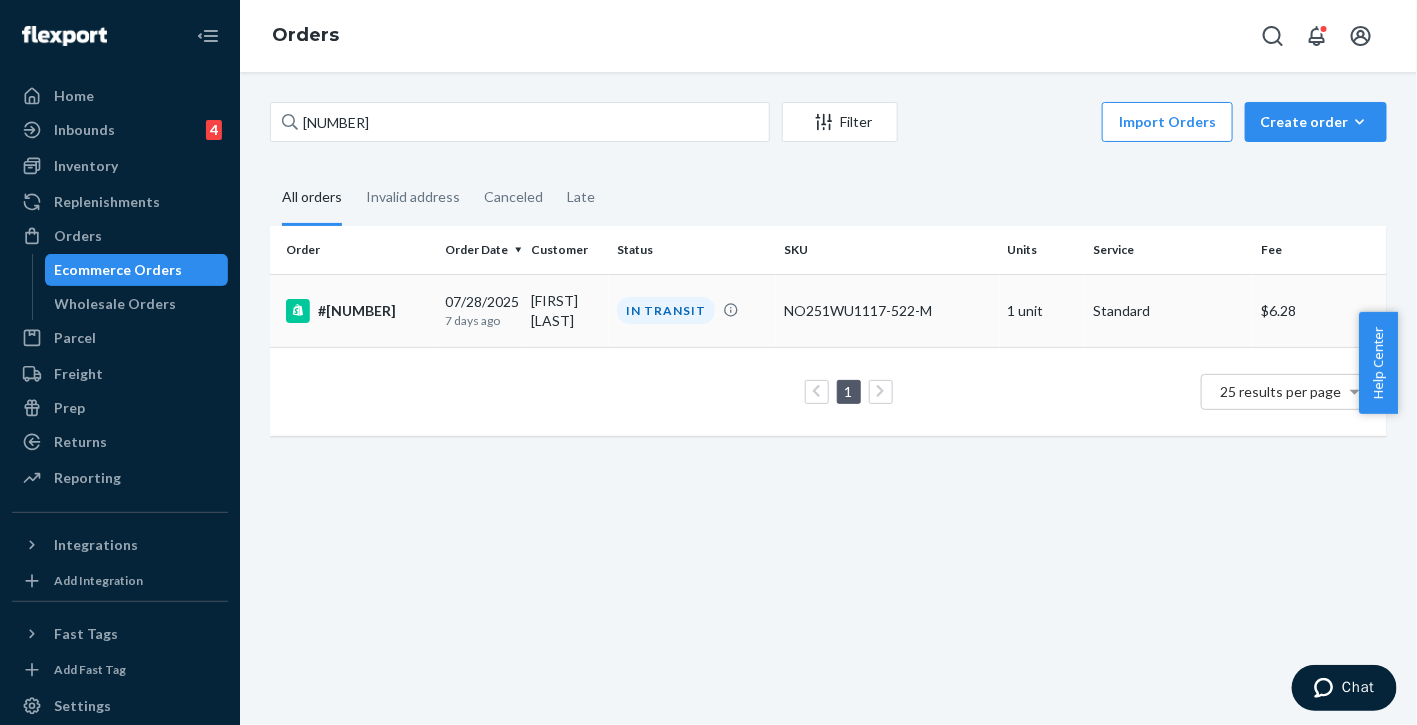 click on "#5225879" at bounding box center (358, 311) 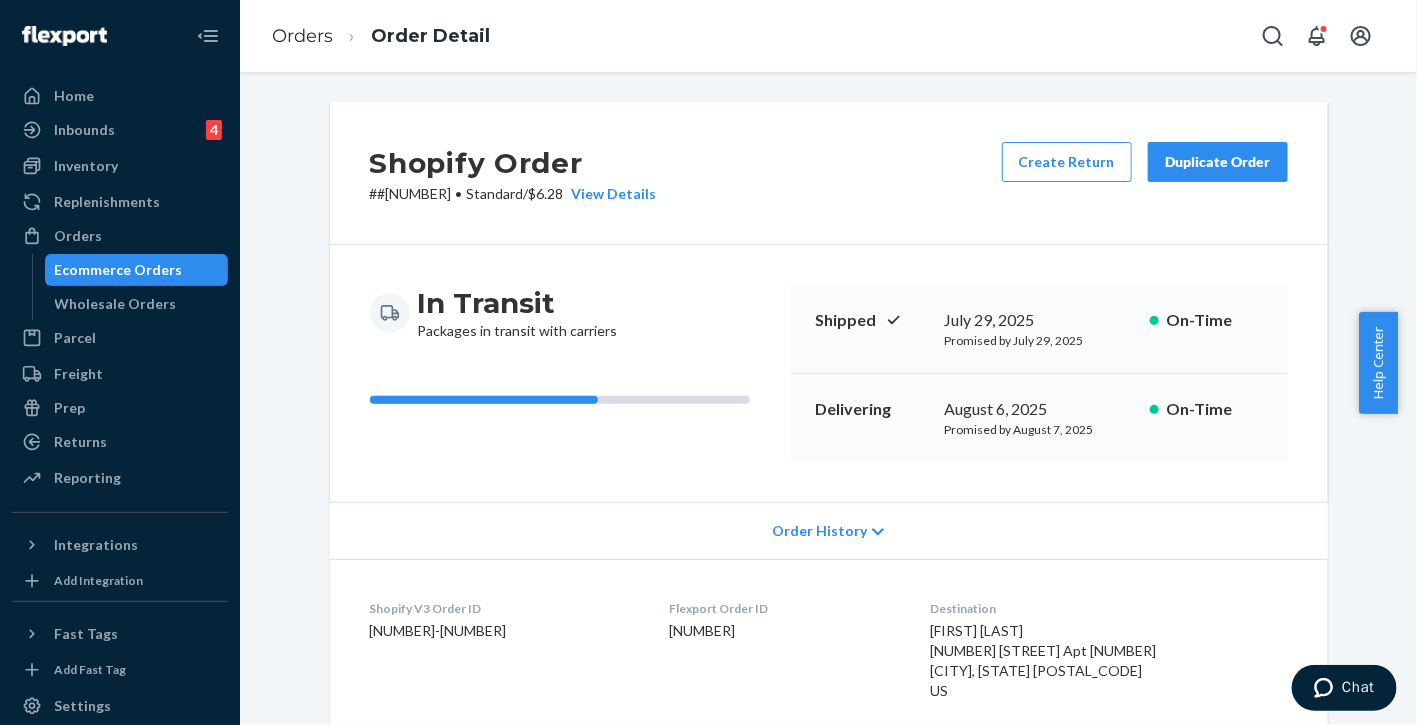 click on "Delivering August 6, 2025 Promised by August 7, 2025 On-Time" at bounding box center [1039, 418] 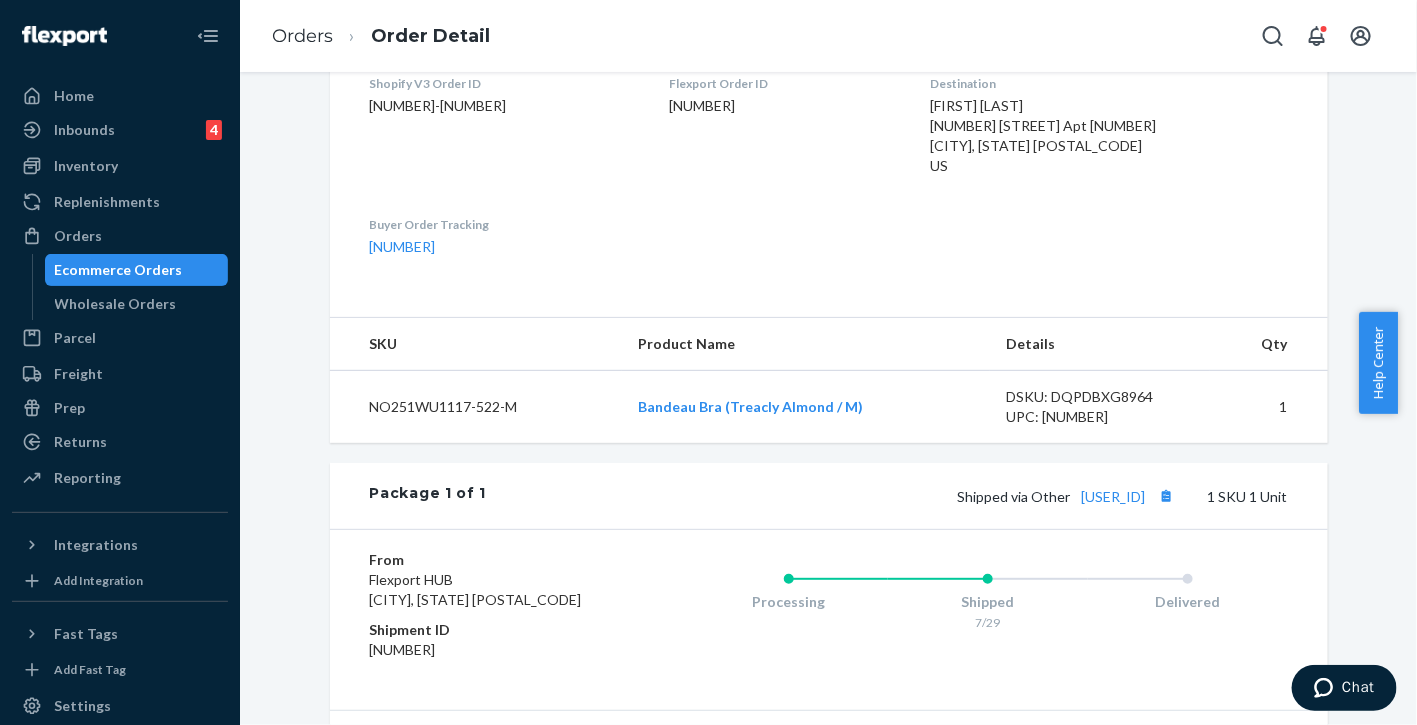 scroll, scrollTop: 527, scrollLeft: 0, axis: vertical 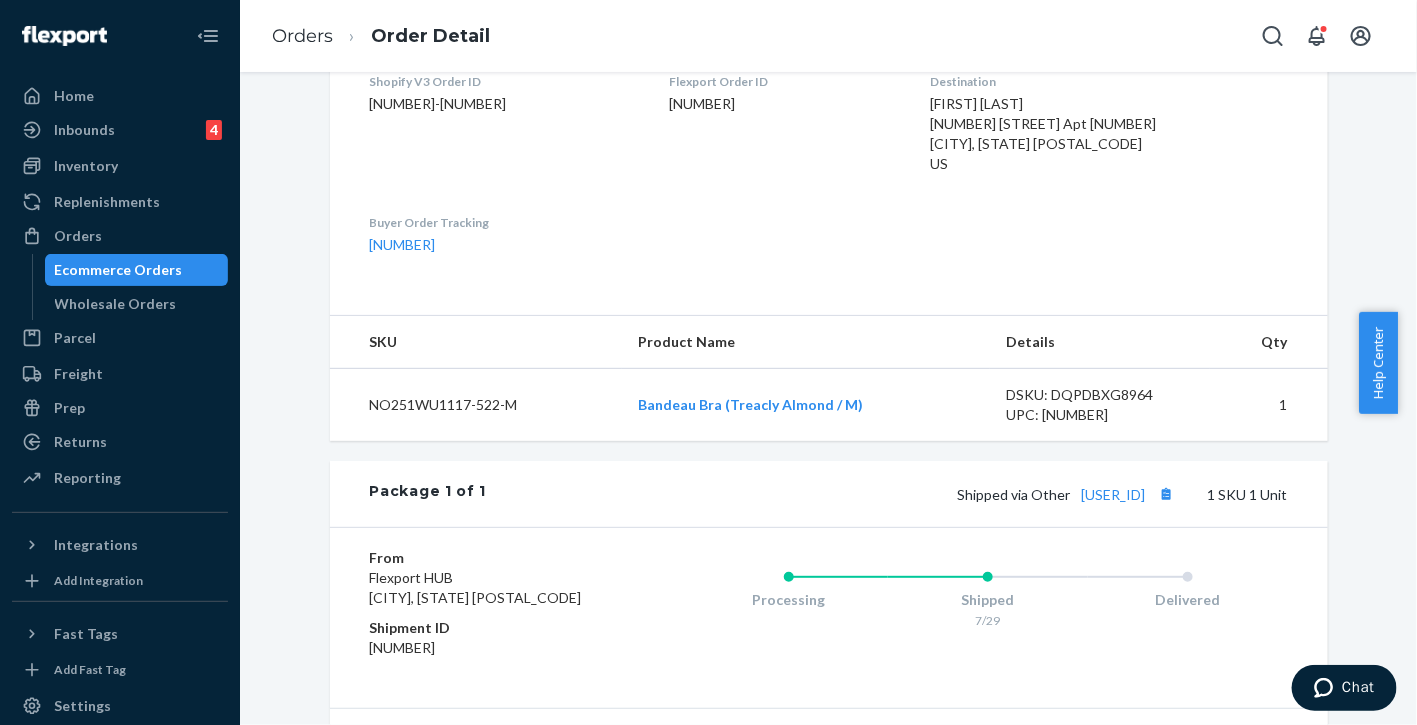 click on "Shipped via Other   tug88r6db6vq 1   SKU   1   Unit" at bounding box center [886, 494] 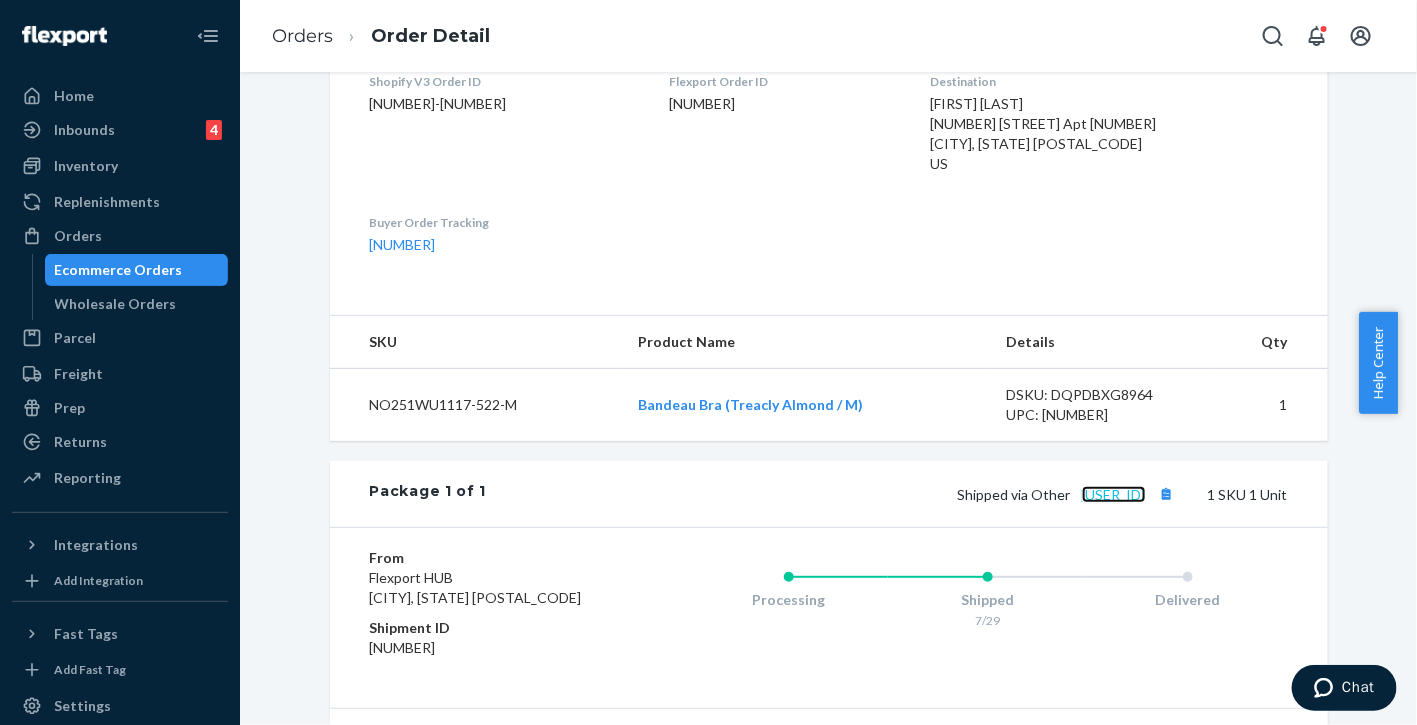 click on "tug88r6db6vq" at bounding box center (1114, 494) 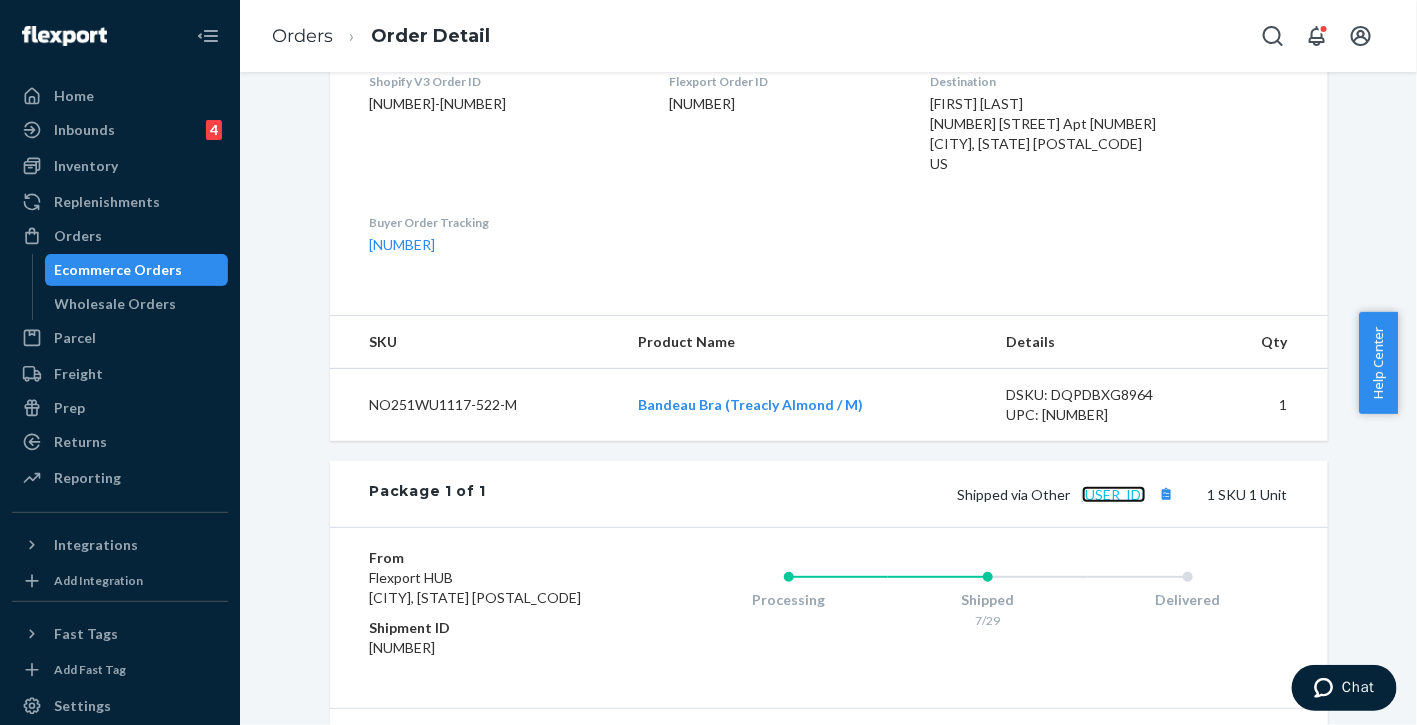 scroll, scrollTop: 0, scrollLeft: 0, axis: both 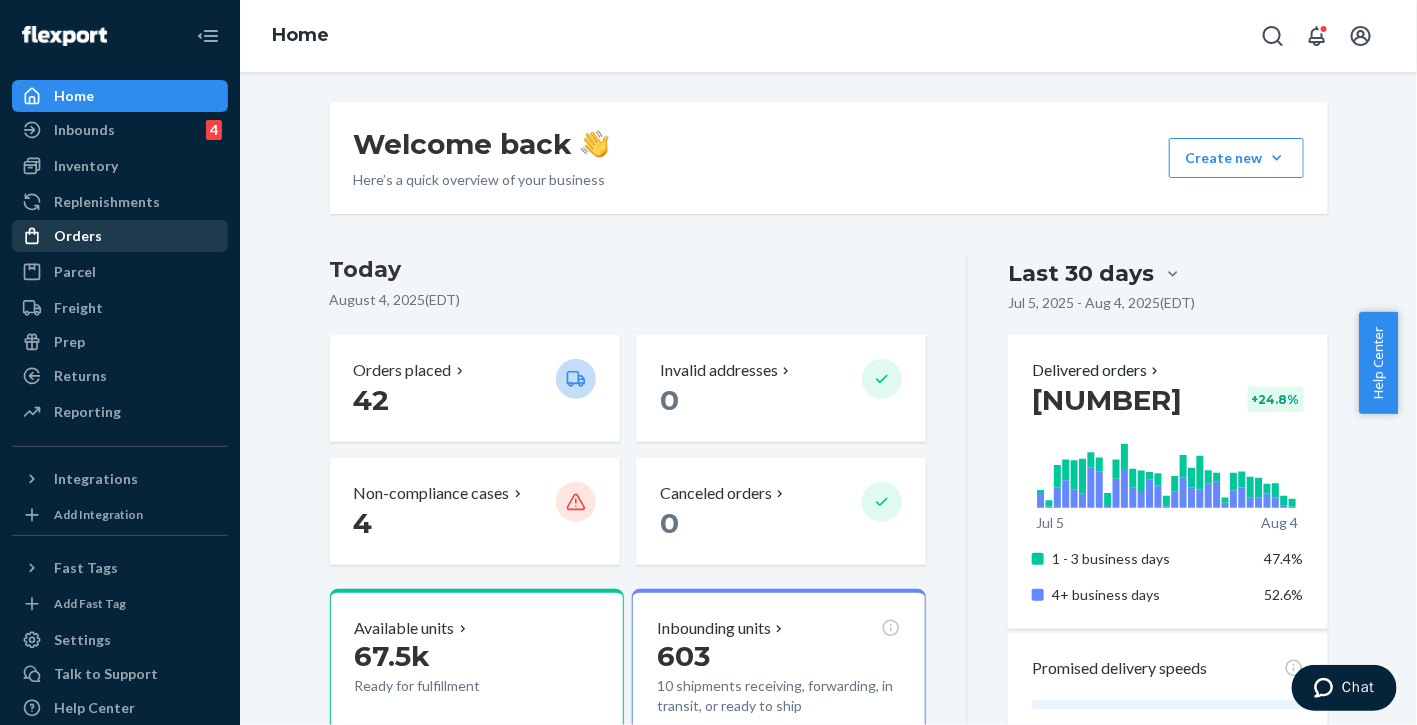 click on "Orders" at bounding box center [120, 236] 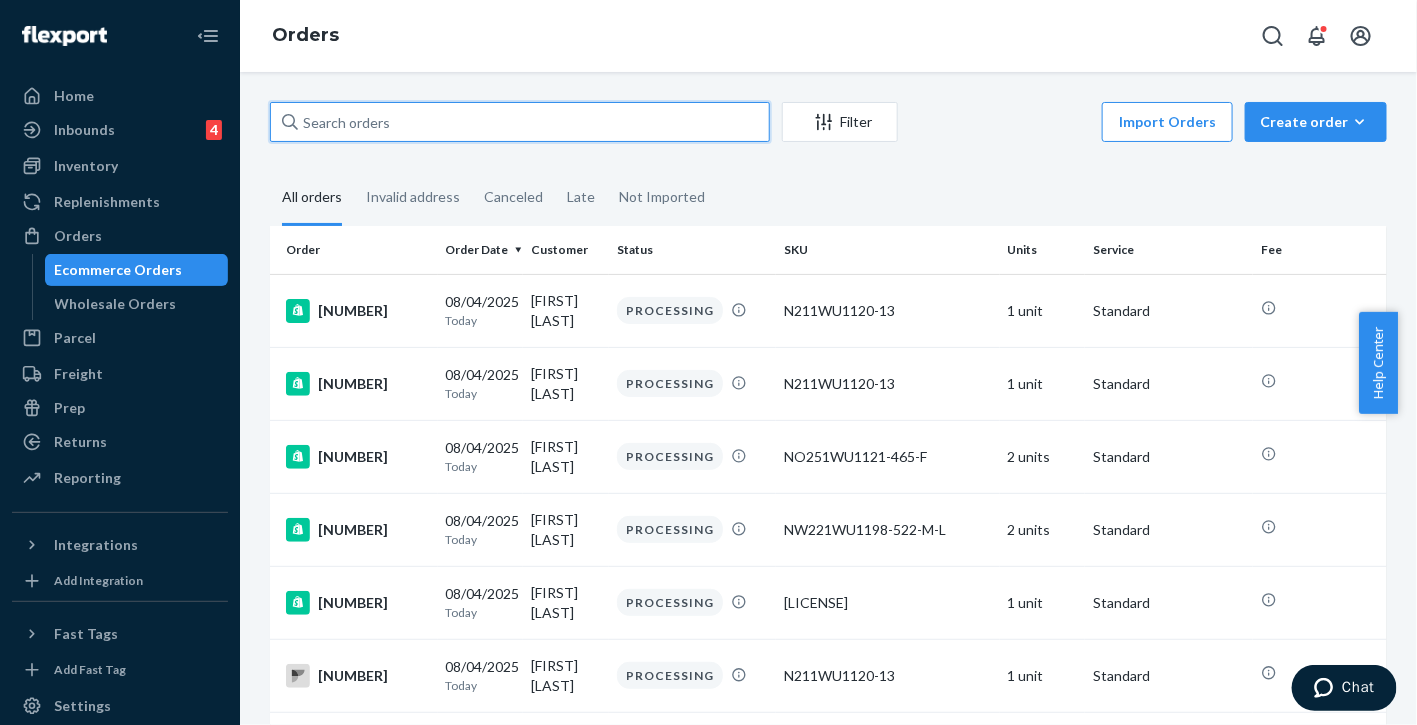 click at bounding box center [520, 122] 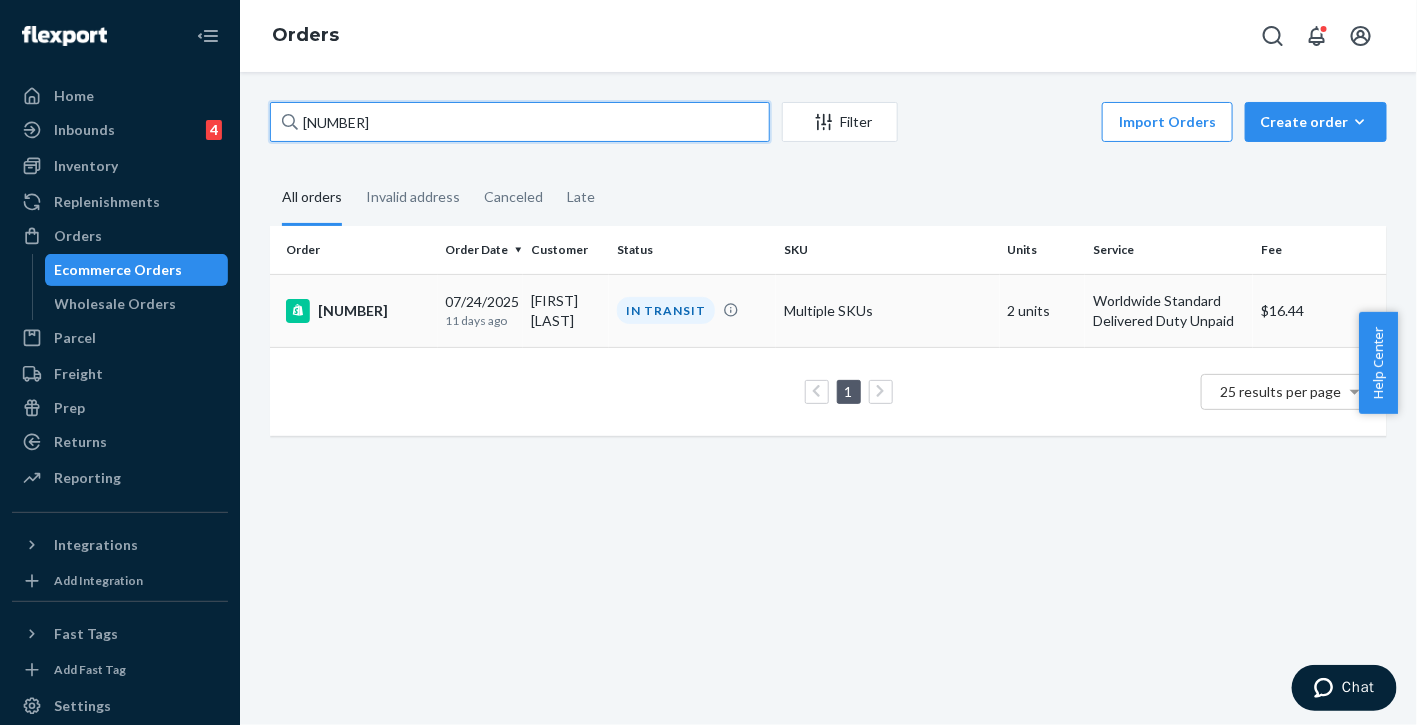 type on "[NUMBER]" 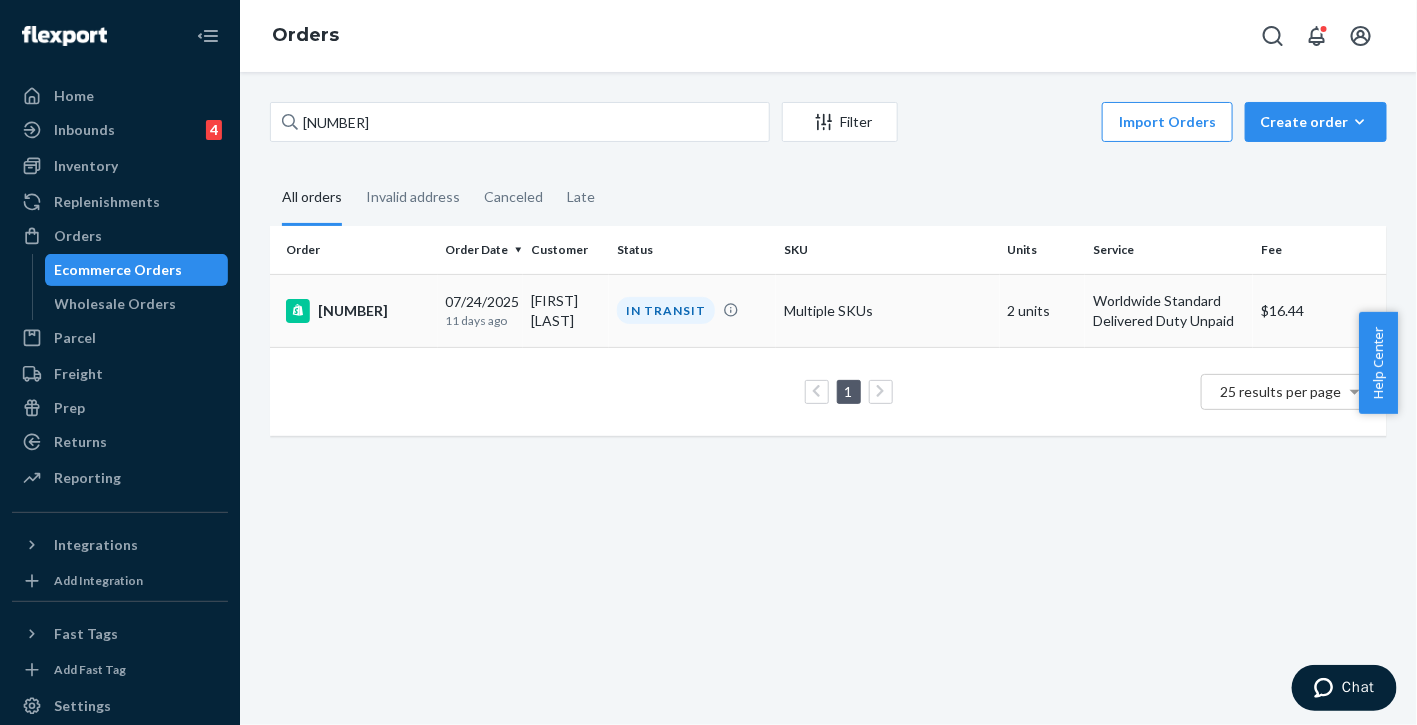 click on "[NUMBER]" at bounding box center [358, 311] 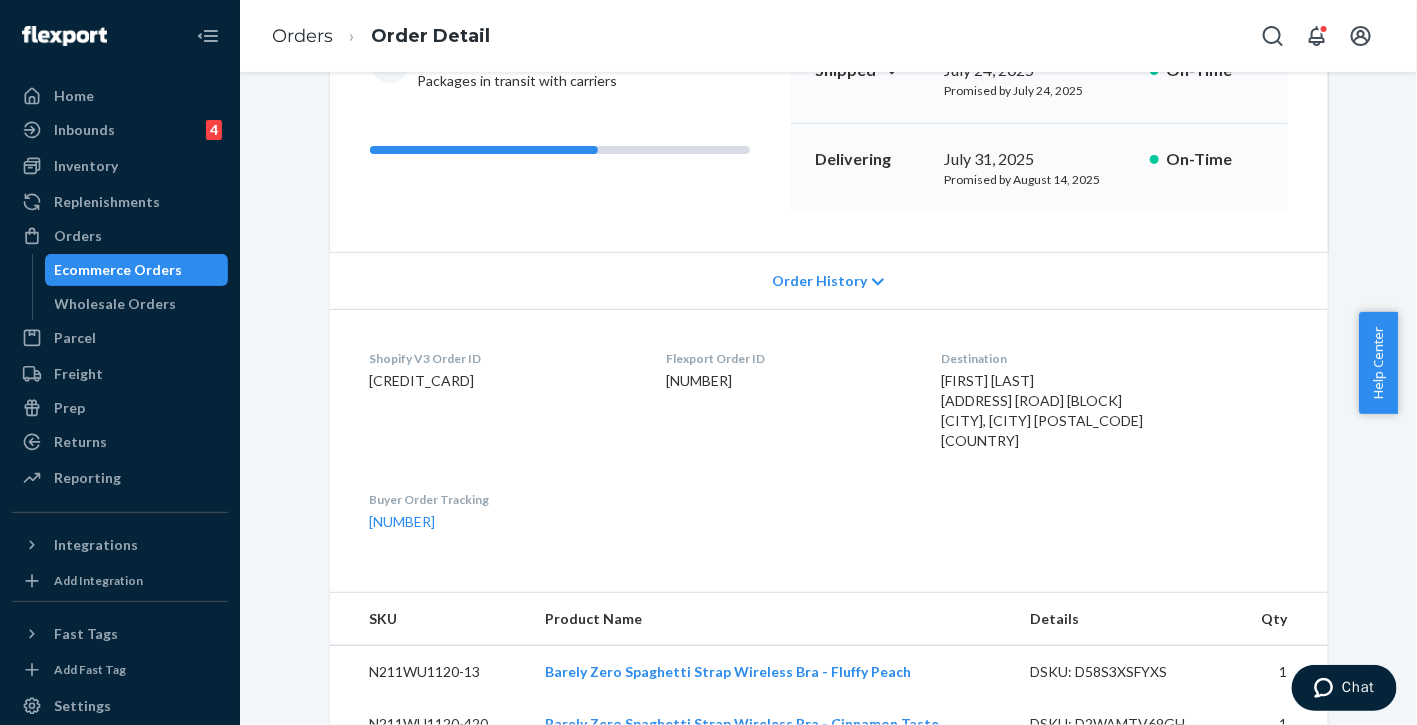 scroll, scrollTop: 795, scrollLeft: 0, axis: vertical 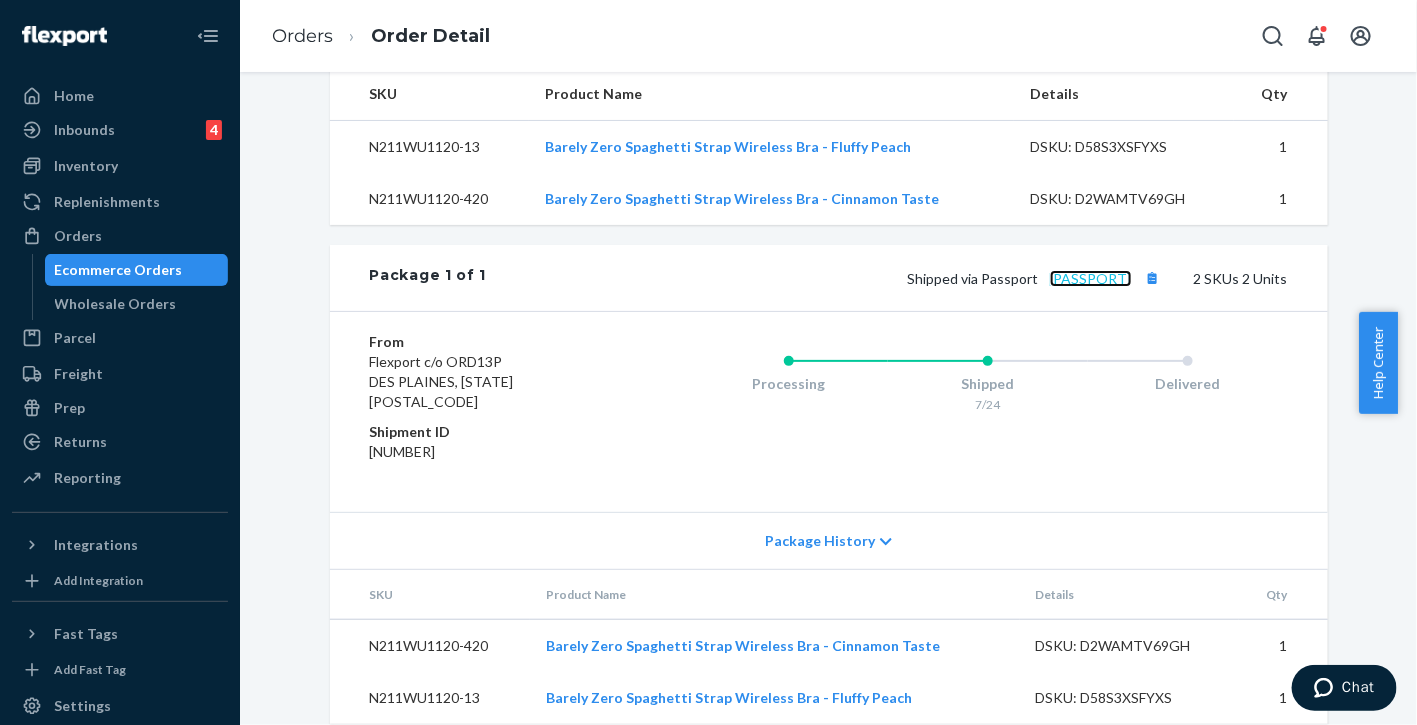 click on "[PASSPORT]" at bounding box center [1091, 278] 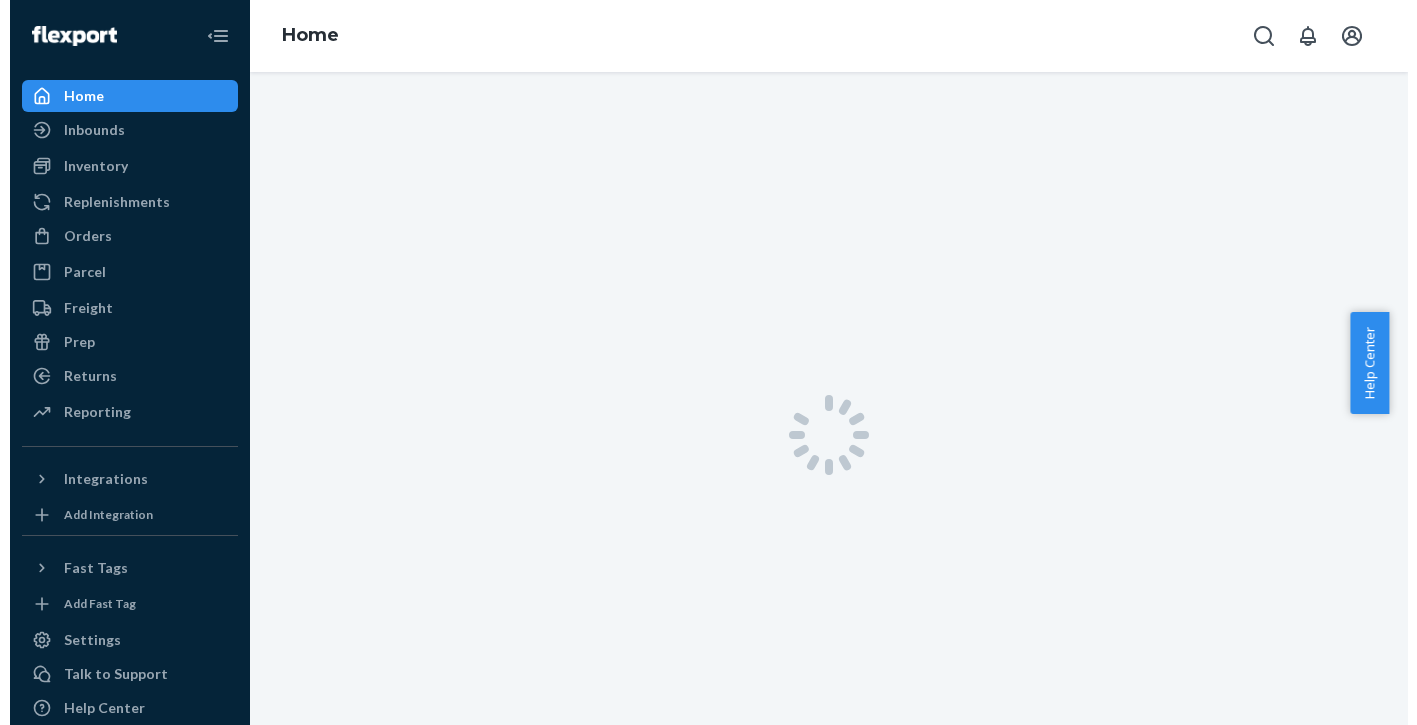 scroll, scrollTop: 0, scrollLeft: 0, axis: both 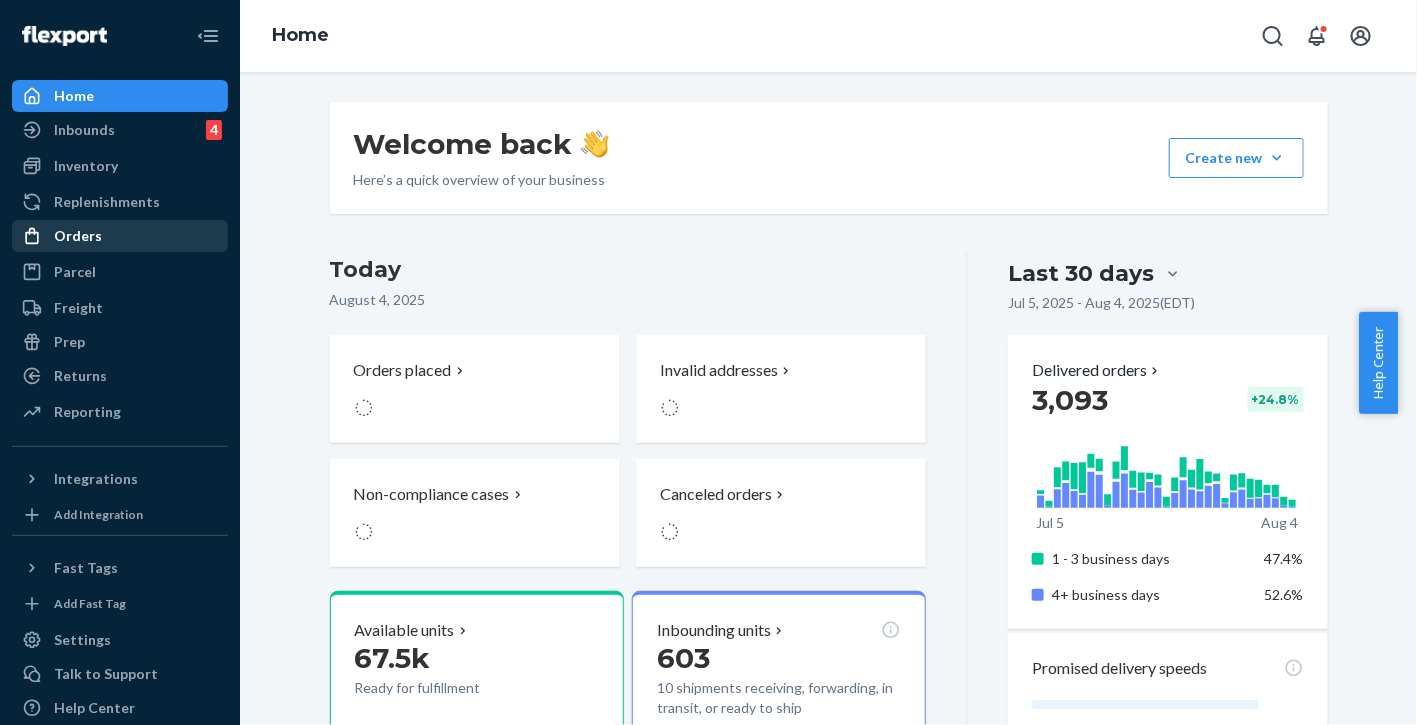 click on "Orders" at bounding box center [120, 236] 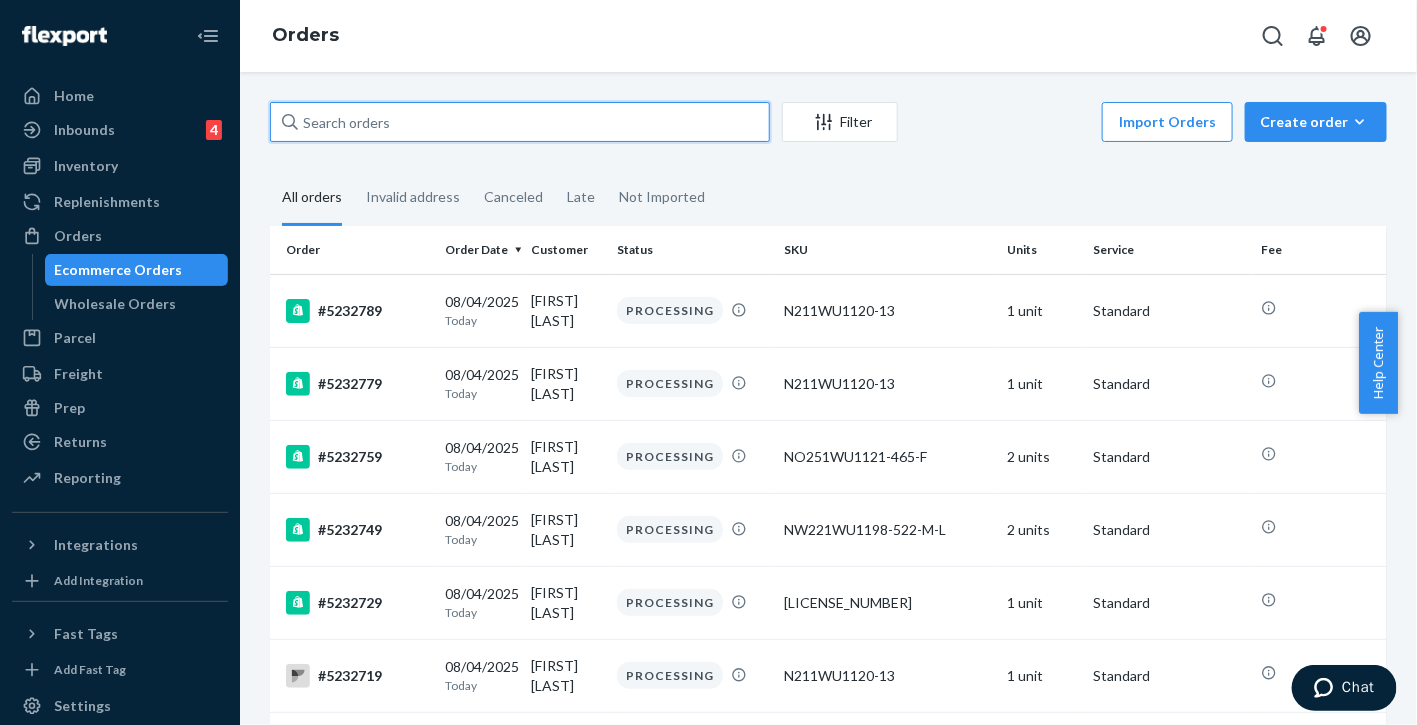 click at bounding box center (520, 122) 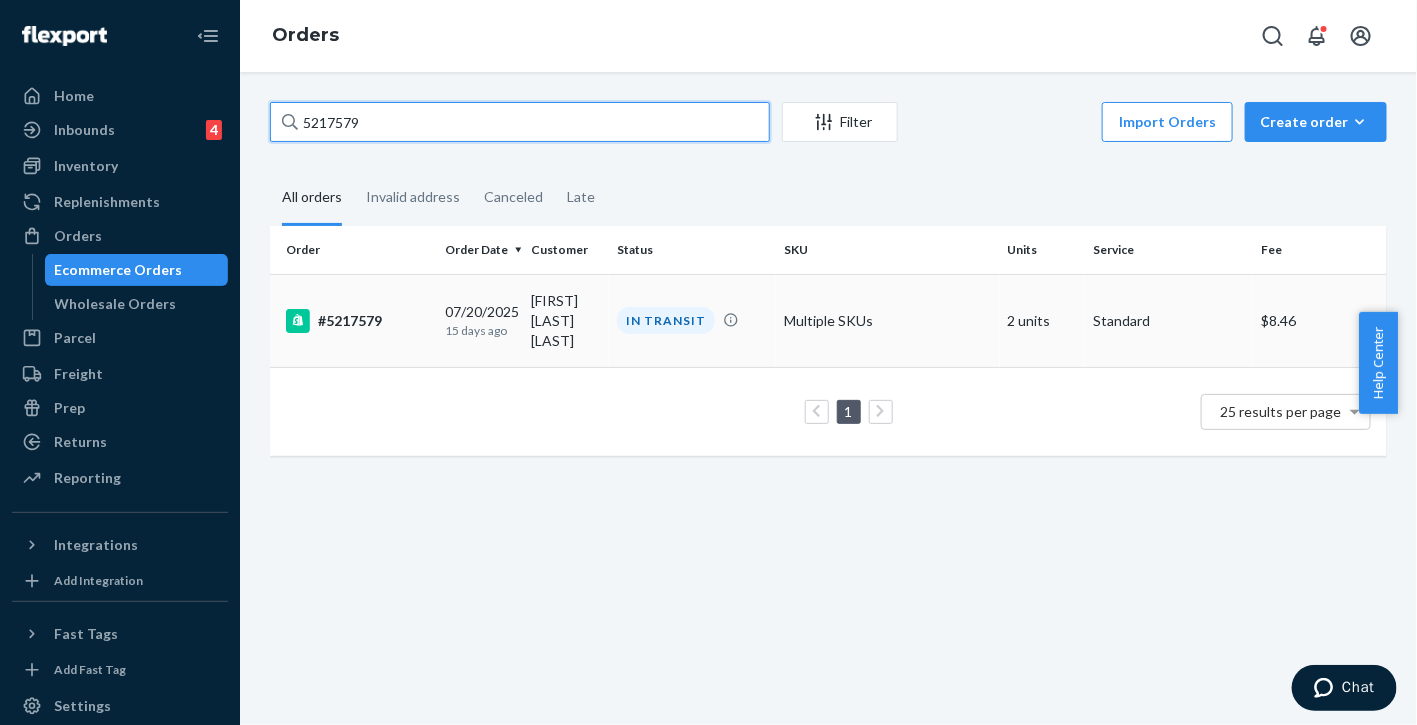 type on "5217579" 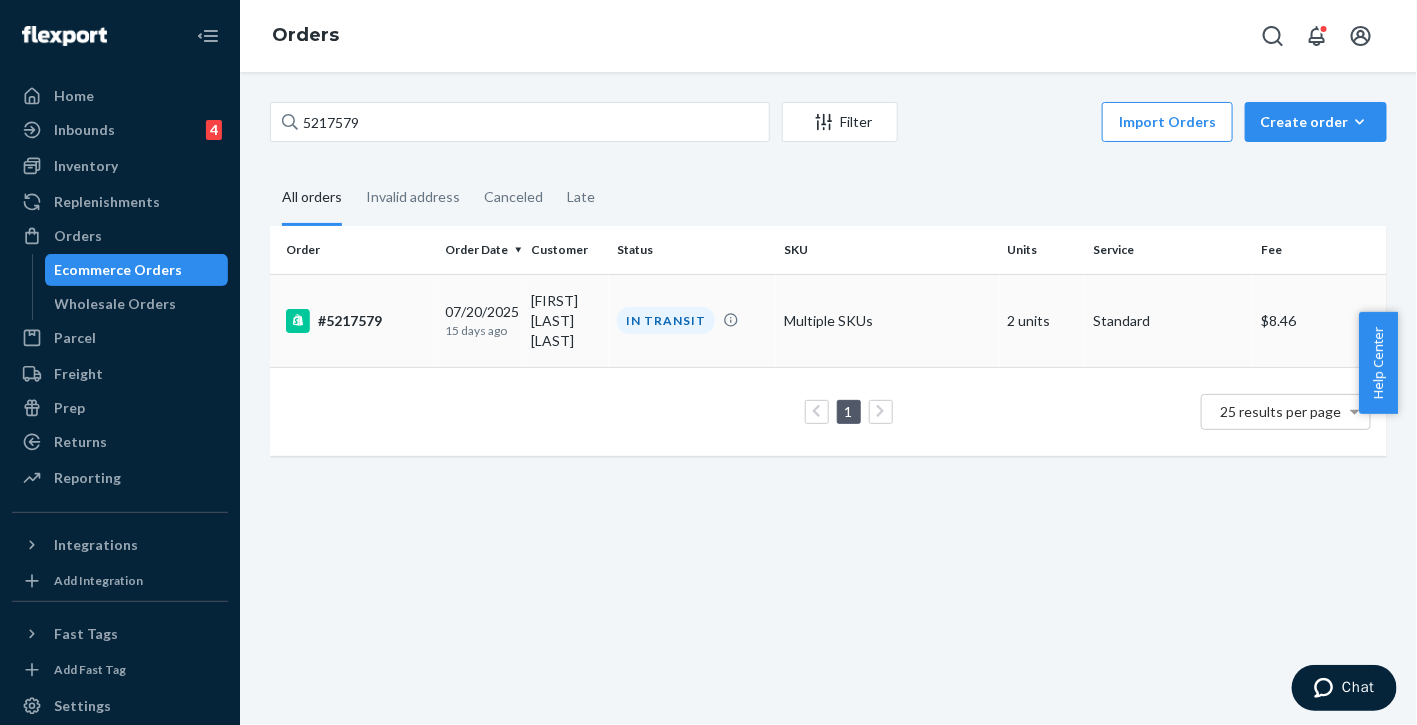 click on "#5217579" at bounding box center [358, 321] 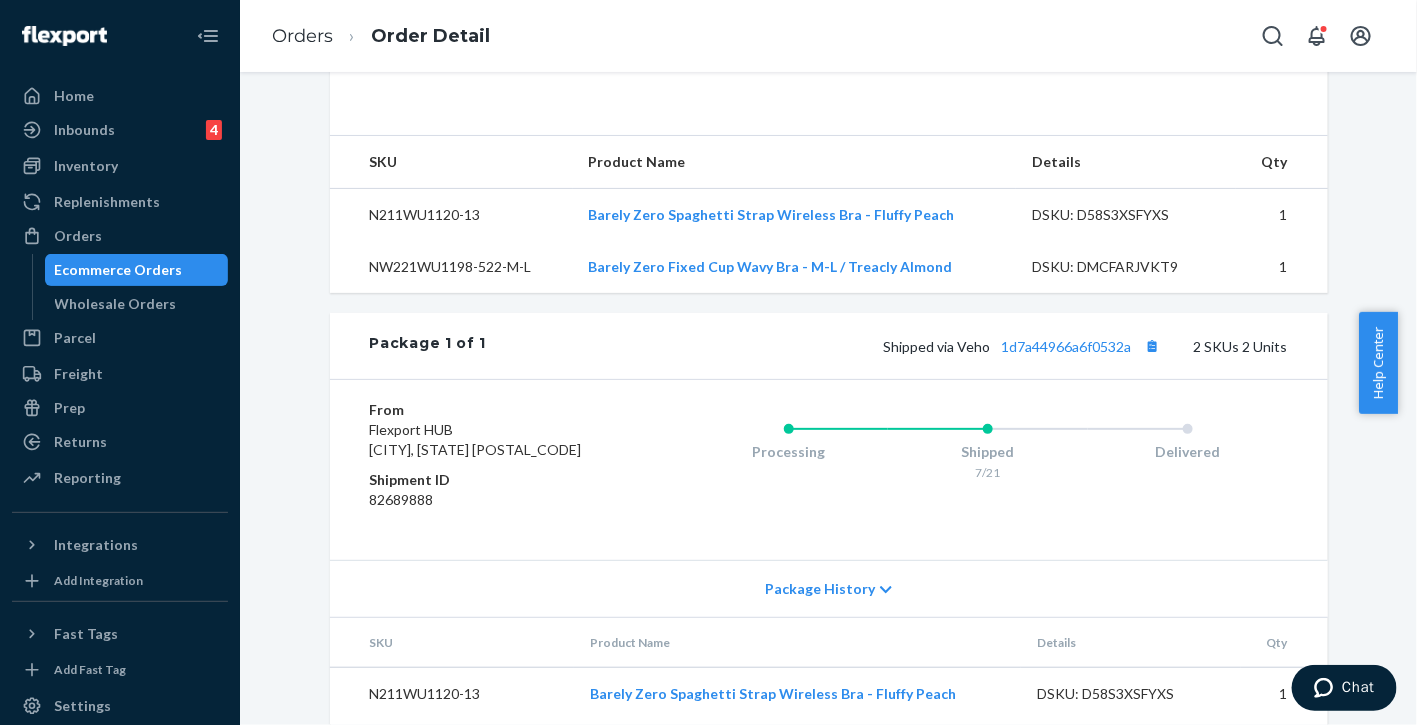 scroll, scrollTop: 859, scrollLeft: 0, axis: vertical 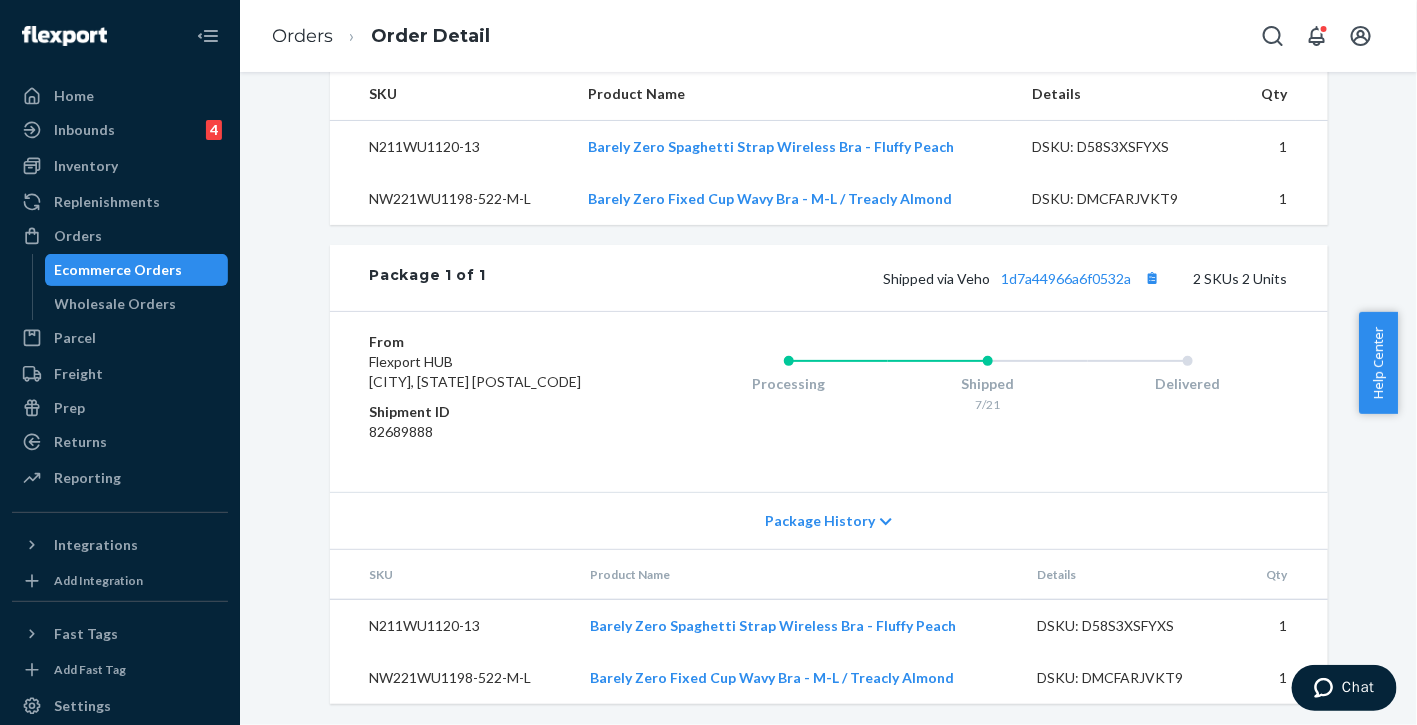 click on "Shipped via Veho   1d7a44966a6f0532a 2   SKUs   2   Units" at bounding box center [886, 278] 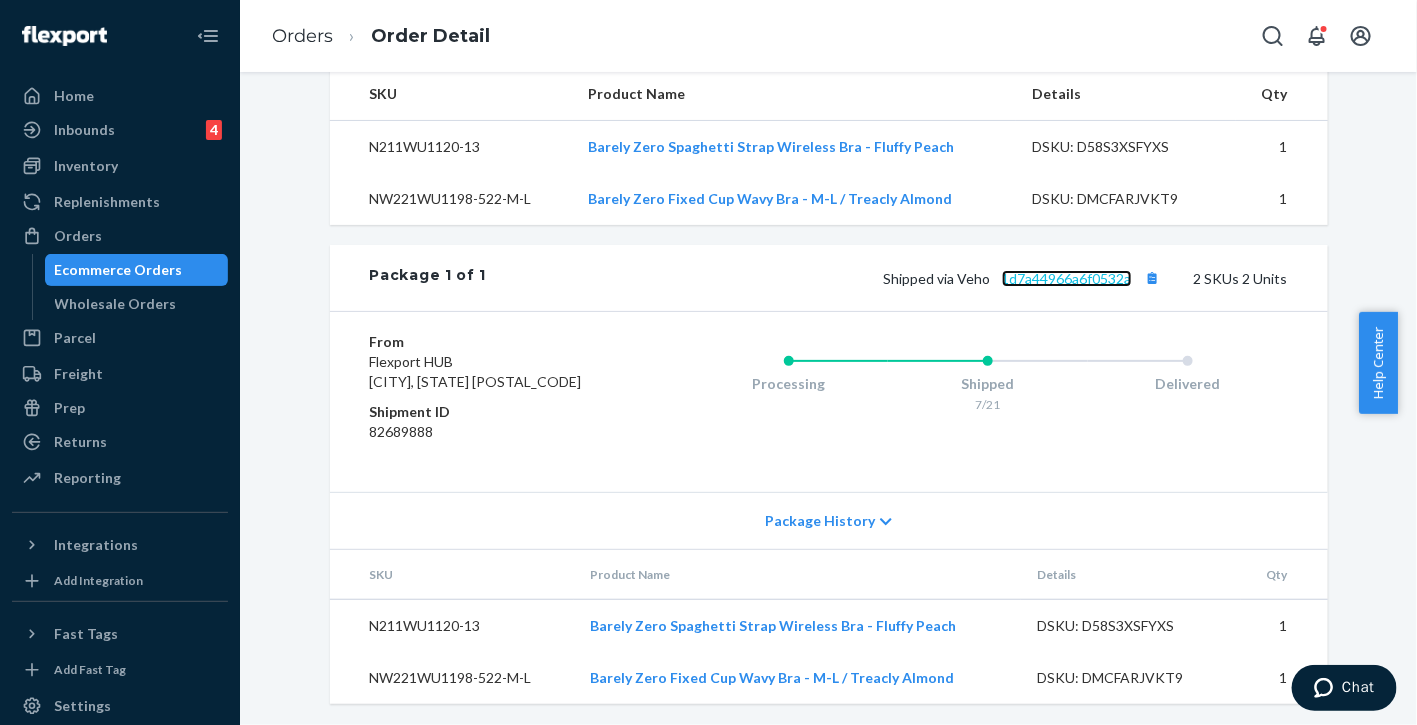 click on "1d7a44966a6f0532a" at bounding box center [1067, 278] 